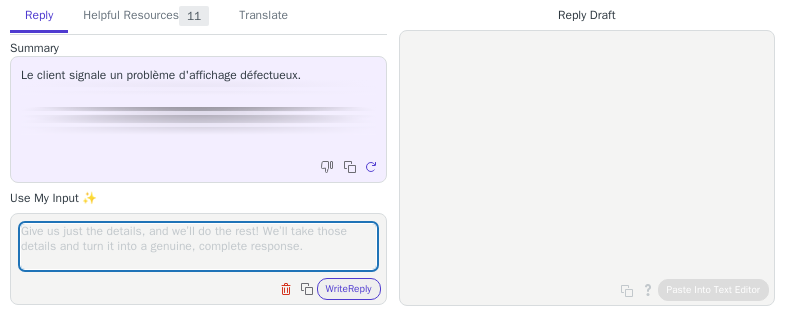 scroll, scrollTop: 0, scrollLeft: 0, axis: both 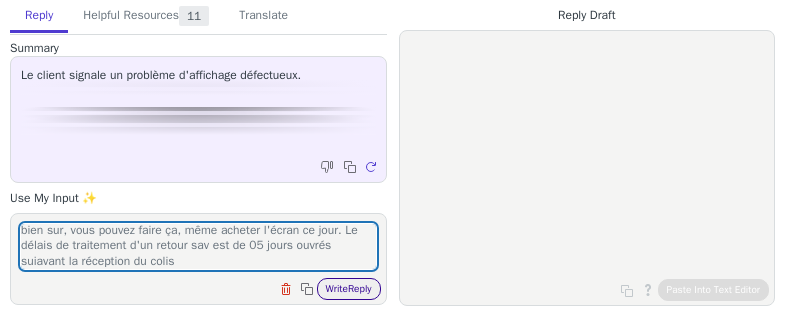 type on "bien sur, vous pouvez faire ça, même acheter l'écran ce jour. Le délais de traitement d'un retour sav est de 05 jours ouvrés suiavant la réception du colis" 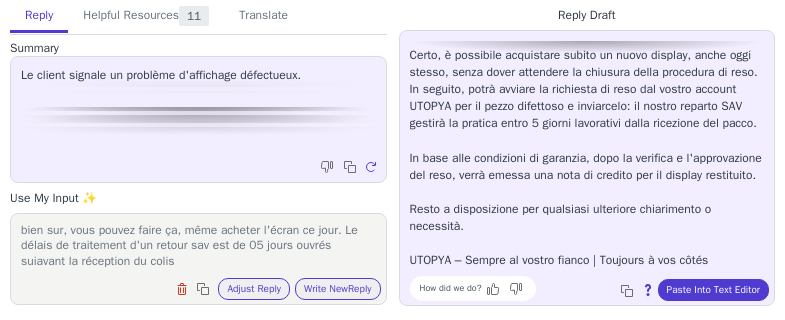 scroll, scrollTop: 114, scrollLeft: 0, axis: vertical 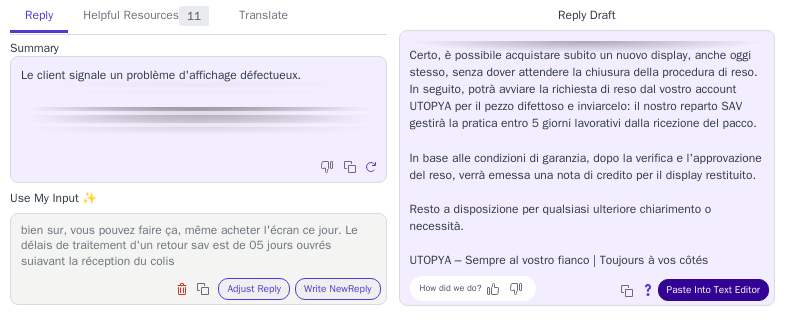 click on "Paste Into Text Editor" at bounding box center (713, 290) 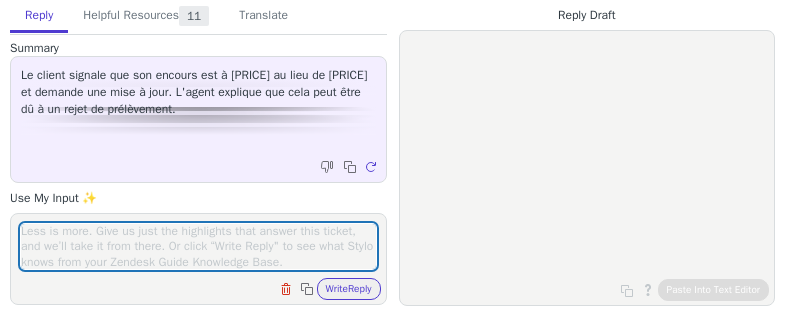 scroll, scrollTop: 0, scrollLeft: 0, axis: both 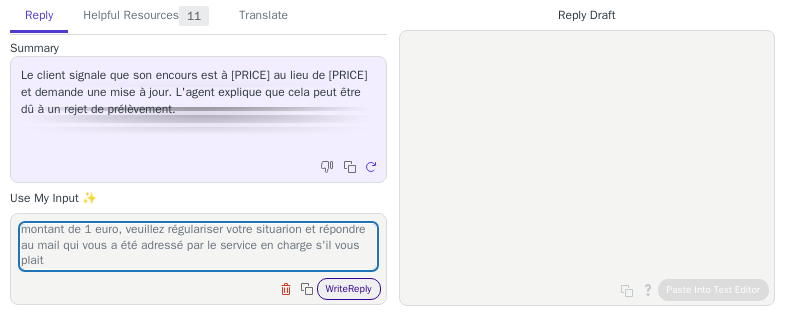 type on "rejet sur encours dyaa le 19/06/2025, c'est pour cela qu'il y a ce montant de 1 euro, veuillez régulariser  votre situarion et répondre au mail qui vous a été adressé par le service en charge s'il vous plait" 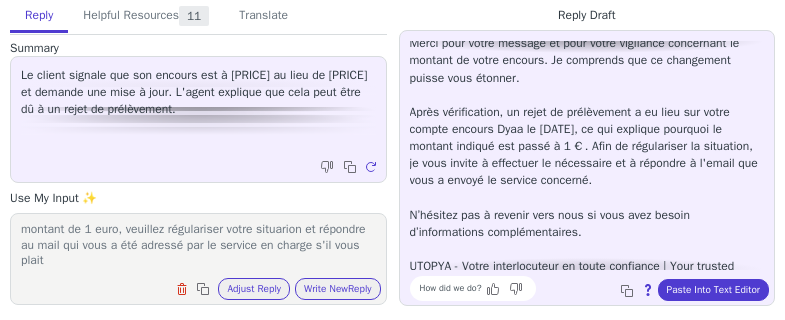 scroll, scrollTop: 62, scrollLeft: 0, axis: vertical 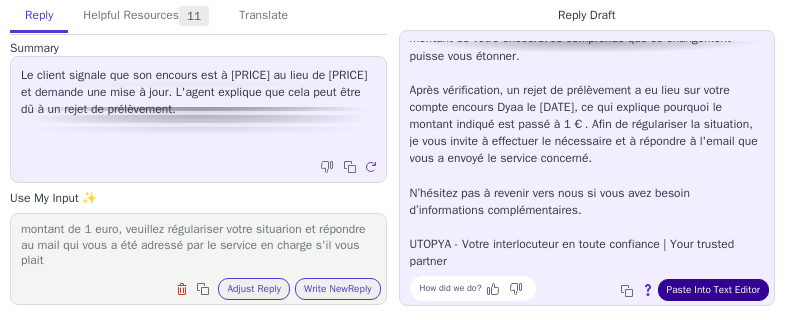 click on "Paste Into Text Editor" at bounding box center (713, 290) 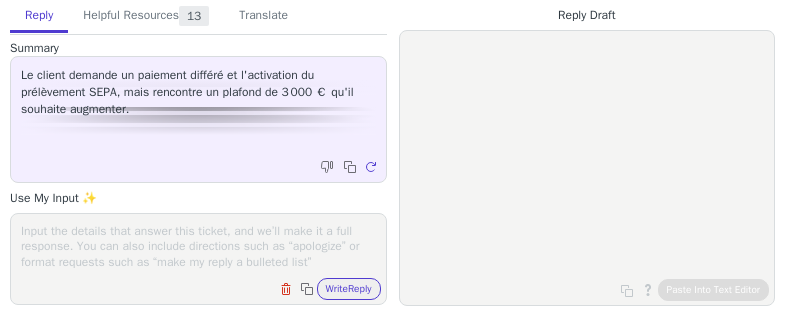 scroll, scrollTop: 0, scrollLeft: 0, axis: both 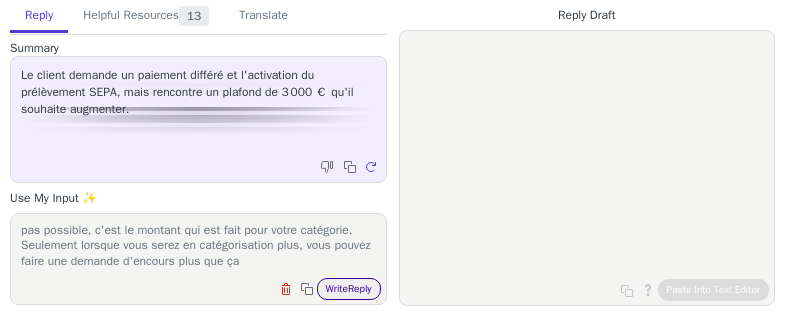 type on "pas possible, c'est le montant qui est fait pour votre catégorie. Seulement lorsque vous serez en catégorisation plus, vous pouvez faire une demande d'encours plus que ça" 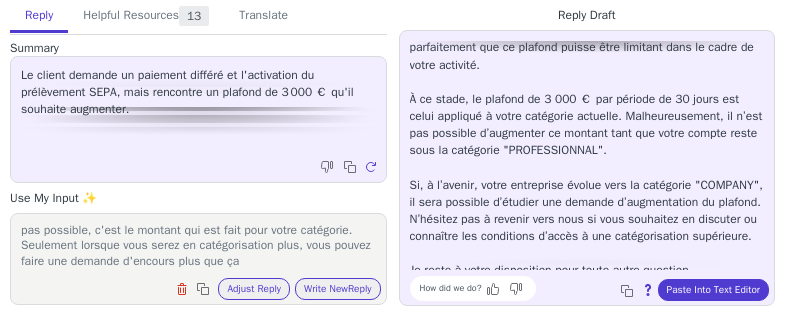 scroll, scrollTop: 80, scrollLeft: 0, axis: vertical 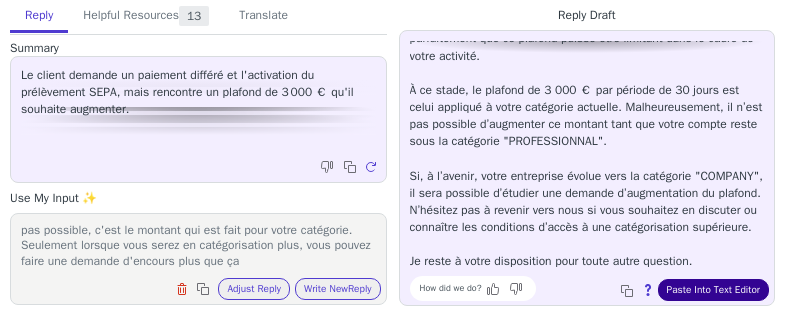 click on "Paste Into Text Editor" at bounding box center [713, 290] 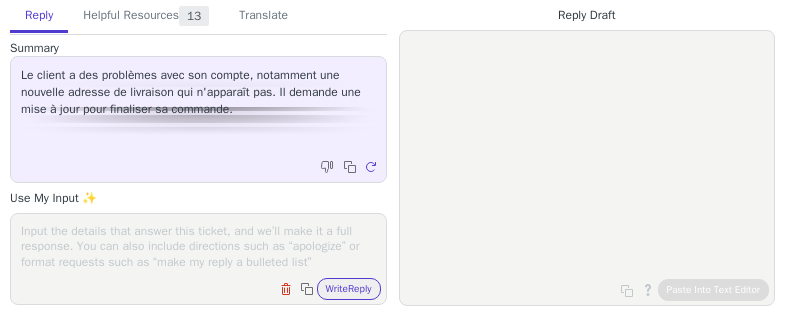 scroll, scrollTop: 0, scrollLeft: 0, axis: both 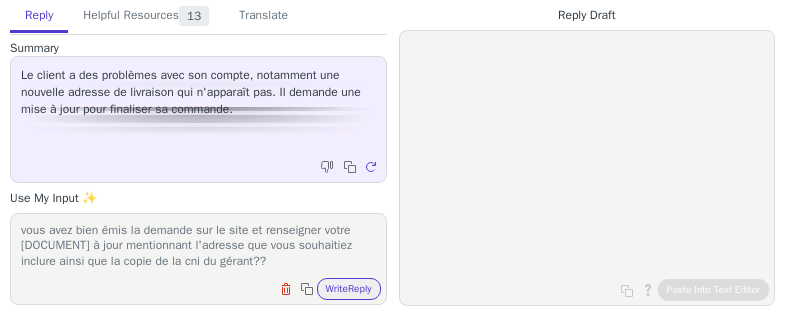 type on "vous avez bien émis la demande sur le site et renseigner votre [DOCUMENT] à jour mentionnant l'adresse que vous souhaitiez inclure ainsi que la copie de la cni du gérant??" 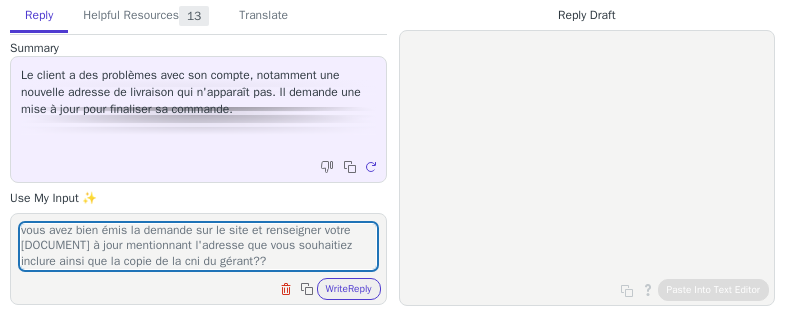 drag, startPoint x: 367, startPoint y: 277, endPoint x: 369, endPoint y: 289, distance: 12.165525 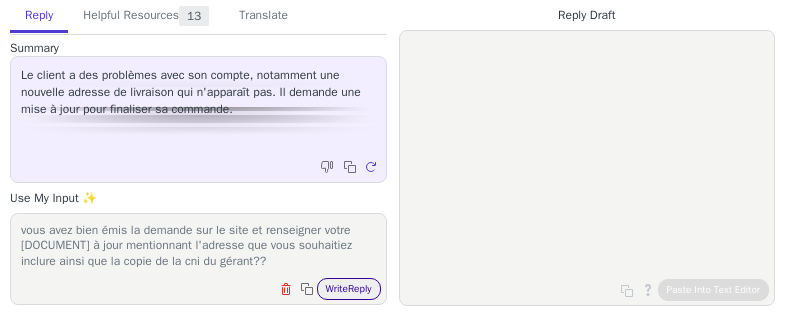 click on "Write  Reply" at bounding box center [349, 289] 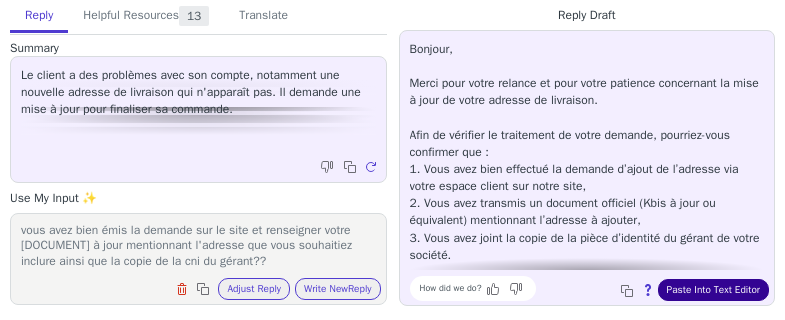 click on "Paste Into Text Editor" at bounding box center [713, 290] 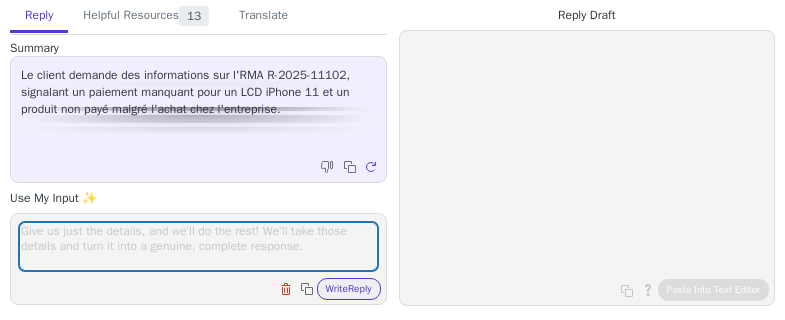 scroll, scrollTop: 0, scrollLeft: 0, axis: both 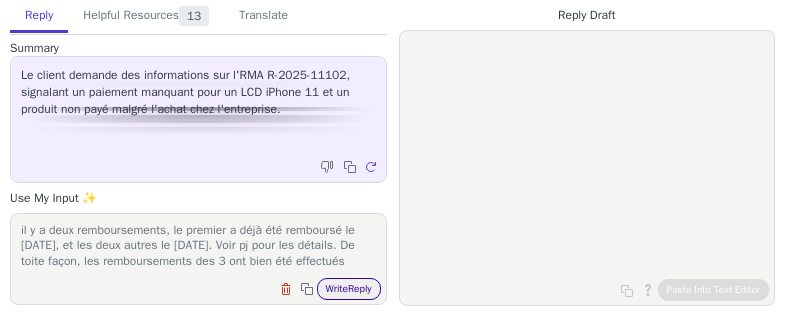 type on "il y a deux remboursements, le premier a déjà été remboursé le [DATE], et les deux autres le [DATE]. Voir pj pour les détails. De toite façon, les remboursements des 3 ont bien été effectués" 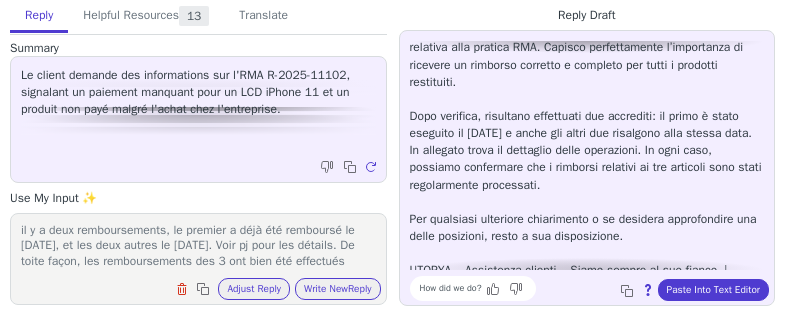 scroll, scrollTop: 80, scrollLeft: 0, axis: vertical 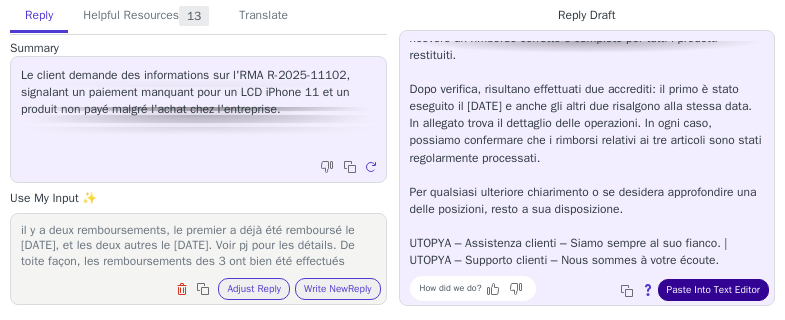 click on "Paste Into Text Editor" at bounding box center (713, 290) 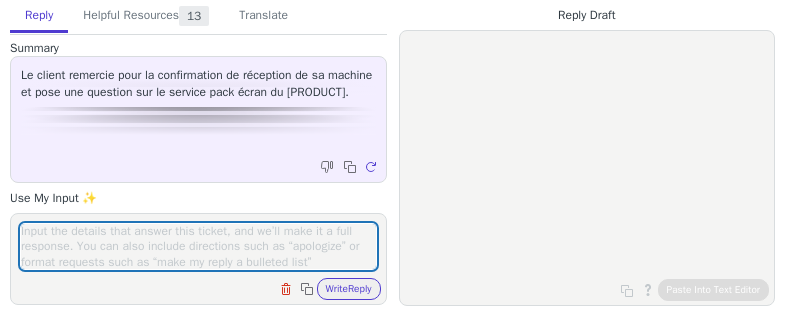 scroll, scrollTop: 0, scrollLeft: 0, axis: both 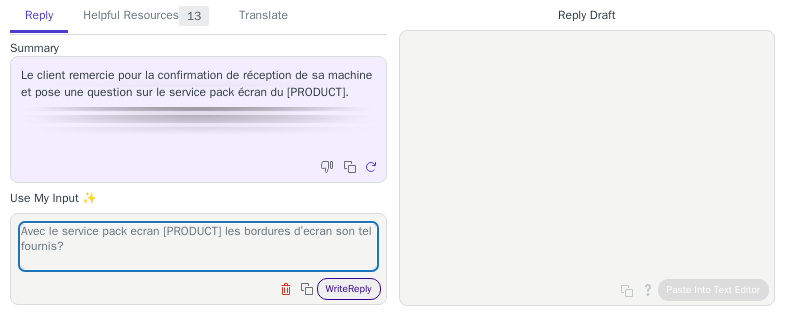 type on "Avec le service pack ecran [PRODUCT] les bordures d’ecran son tel fournis?" 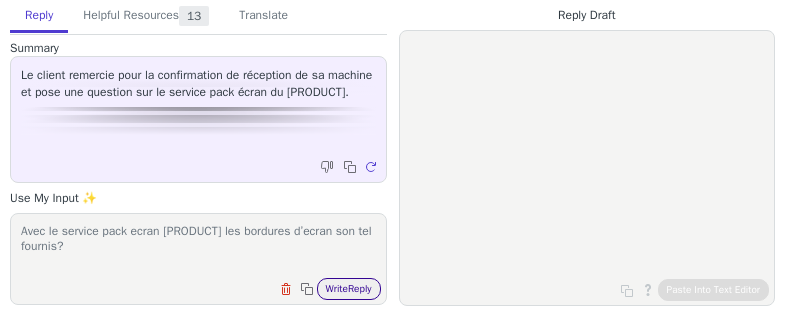 click on "Write  Reply" at bounding box center (349, 289) 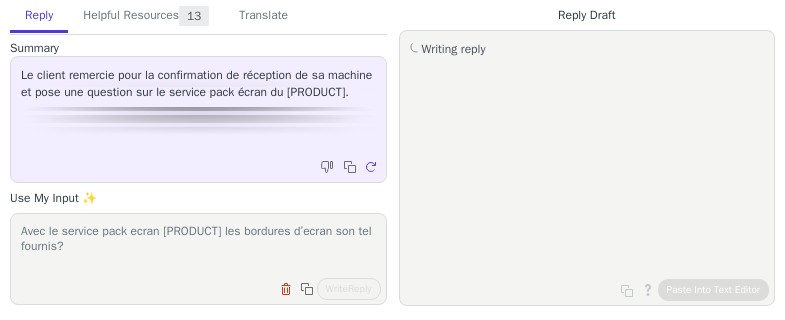 drag, startPoint x: 234, startPoint y: 95, endPoint x: 356, endPoint y: 91, distance: 122.06556 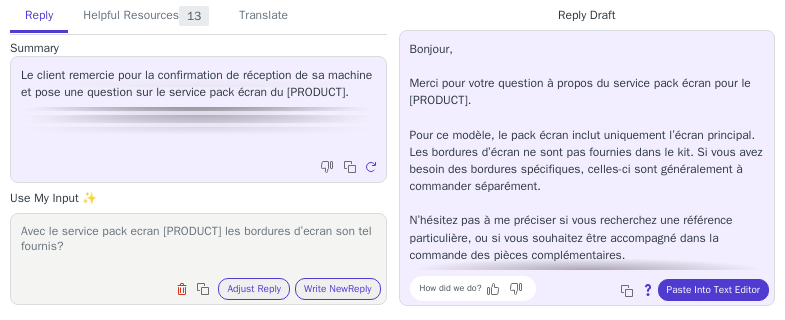 copy on "écran du Galaxy Z Flip5" 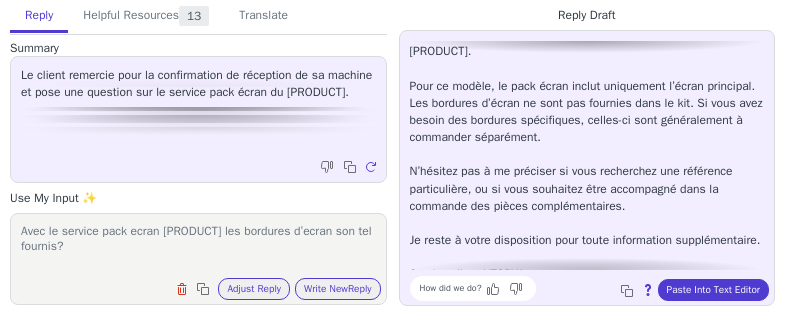 scroll, scrollTop: 97, scrollLeft: 0, axis: vertical 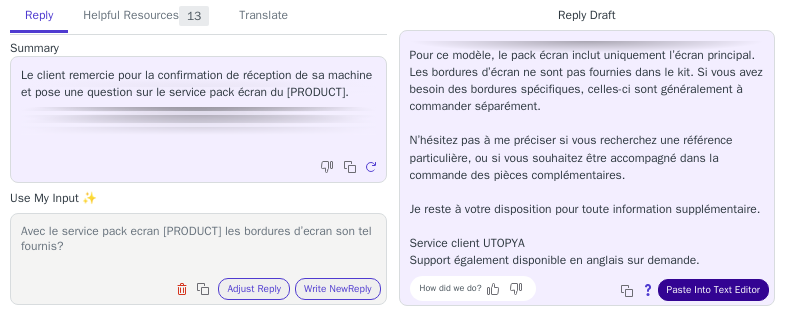 click on "Paste Into Text Editor" at bounding box center [713, 290] 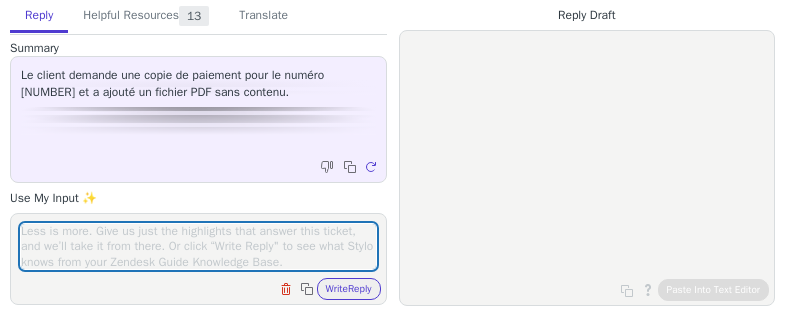 scroll, scrollTop: 0, scrollLeft: 0, axis: both 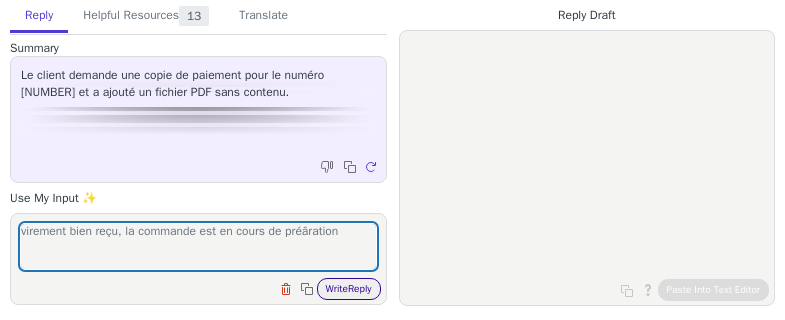 type on "virement bien reçu, la commande est en cours de préâration" 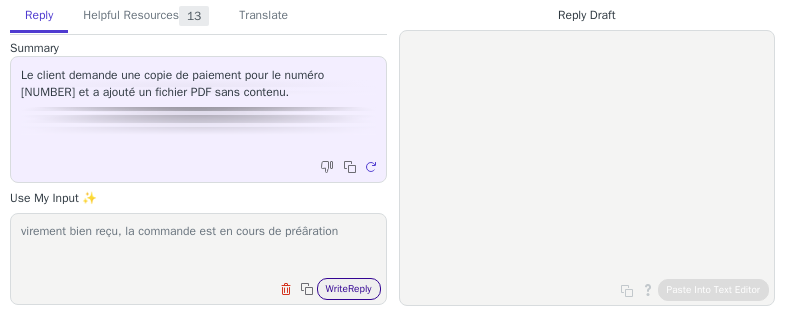 click on "Write  Reply" at bounding box center [349, 289] 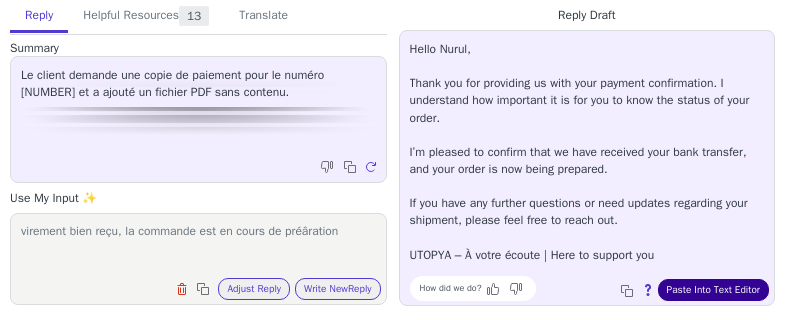 click on "Paste Into Text Editor" at bounding box center (713, 290) 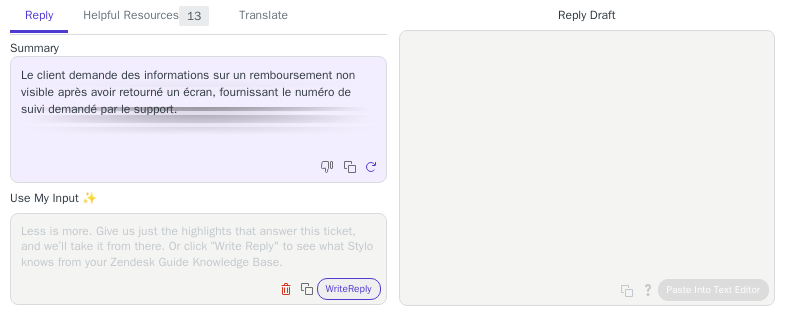 scroll, scrollTop: 0, scrollLeft: 0, axis: both 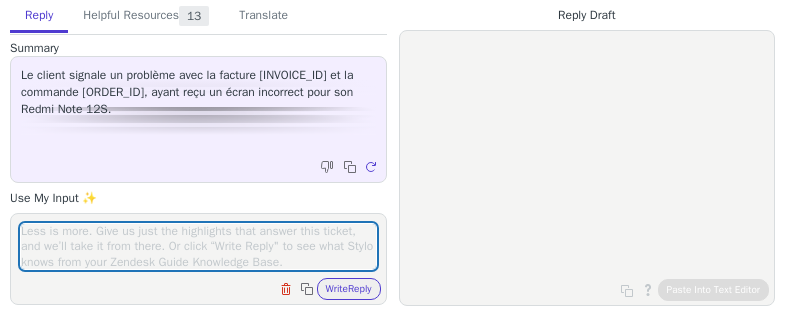 click at bounding box center (198, 246) 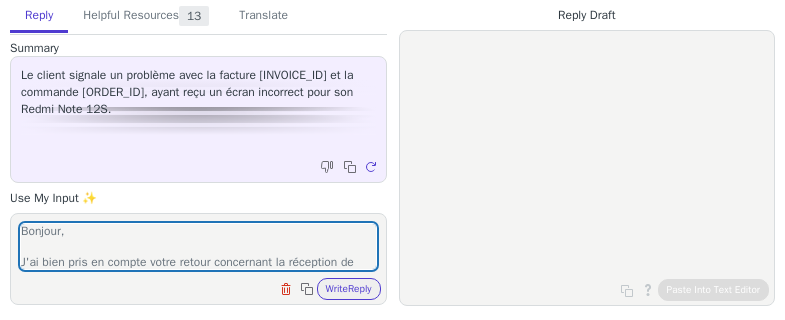 scroll, scrollTop: 171, scrollLeft: 0, axis: vertical 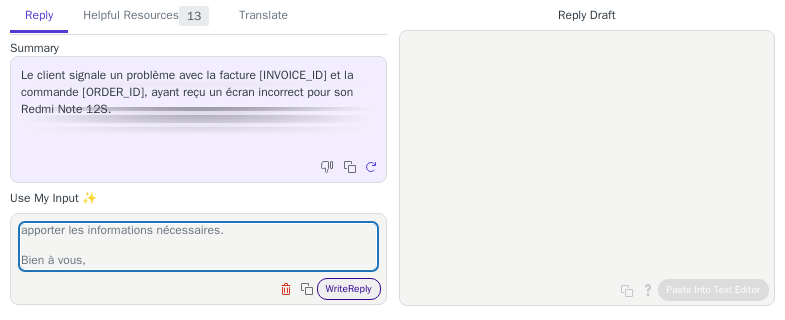 type on "Bonjour,
J'ai bien pris en compte votre retour concernant la réception de votre commande [ORDER_ID].
Conformément à nos procédures internes, j'ai demandé un contrôle vidéo complet à notre entrepôt de la préparation de votre colis.
Le temps de traitement est généralement de 24H ouvrable au terme duquel je reviendrai personnellement vers vous afin de vous apporter les informations nécessaires.
Bien à vous," 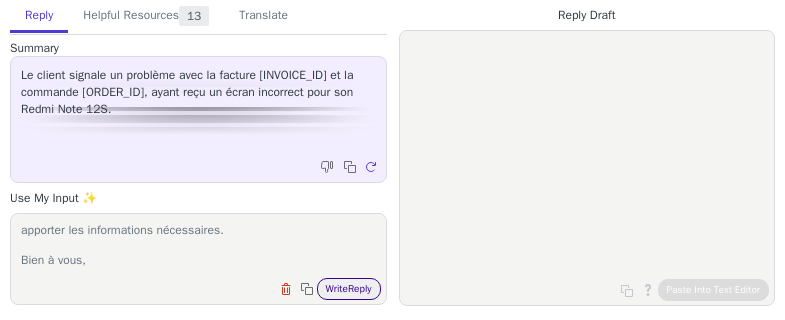 click on "Write  Reply" at bounding box center [349, 289] 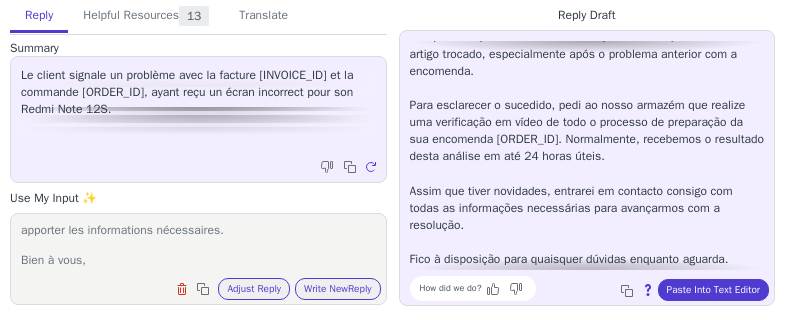 scroll, scrollTop: 97, scrollLeft: 0, axis: vertical 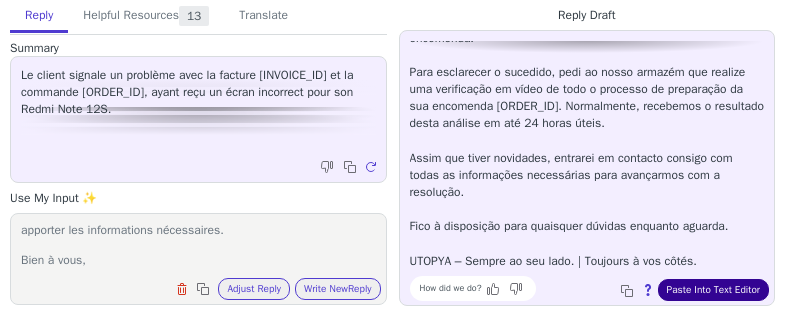 click on "Paste Into Text Editor" at bounding box center [713, 290] 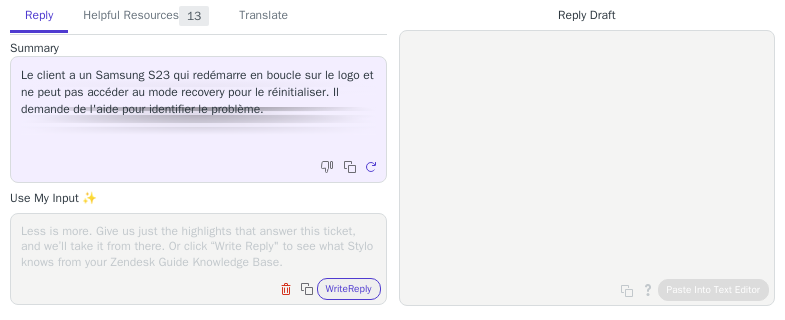 scroll, scrollTop: 0, scrollLeft: 0, axis: both 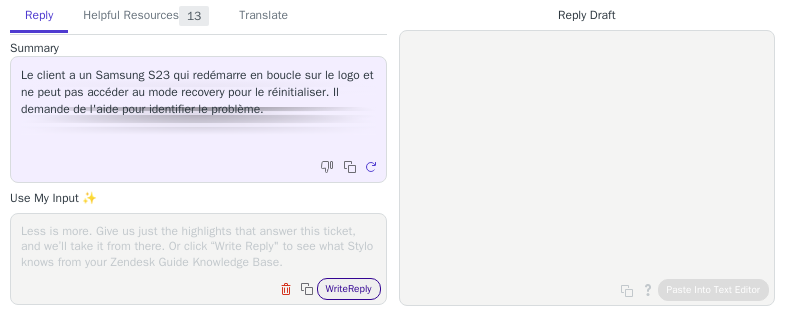 click on "Write  Reply" at bounding box center [349, 289] 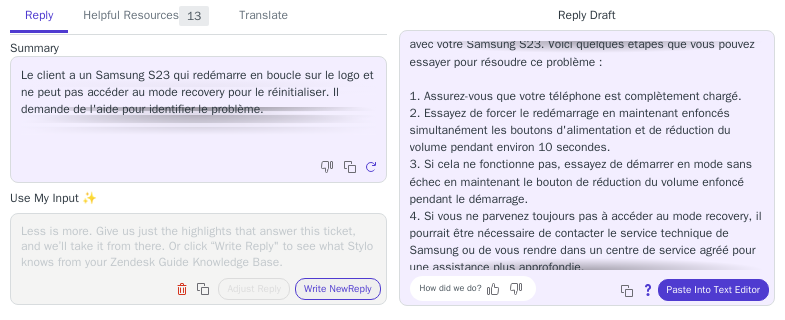 scroll, scrollTop: 114, scrollLeft: 0, axis: vertical 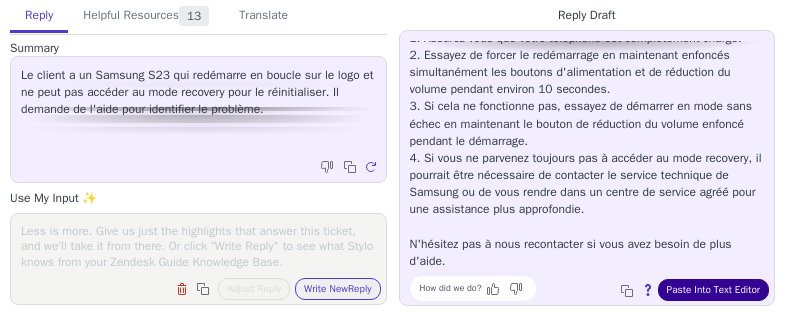 click on "Paste Into Text Editor" at bounding box center [713, 290] 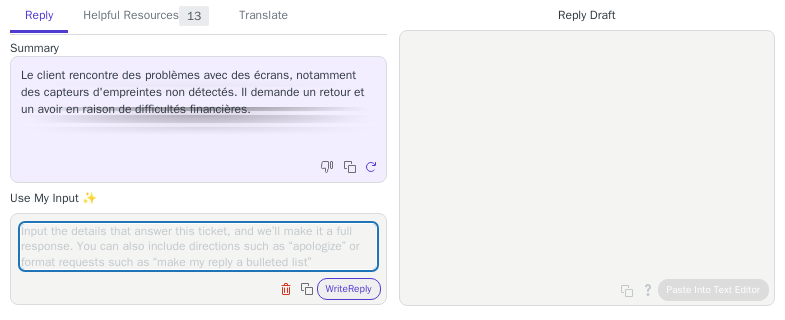 click at bounding box center [198, 246] 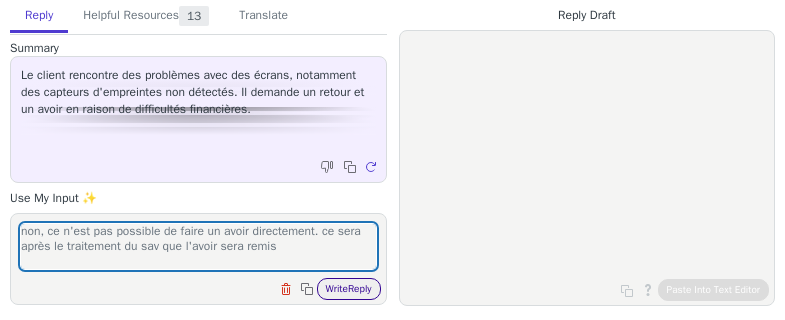 type on "non, ce n'est pas possible de faire un avoir directement. ce sera après le traitement du sav que l'avoir sera remis" 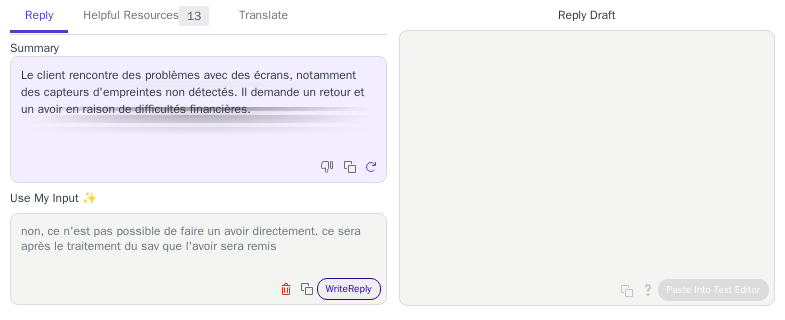 click on "Write  Reply" at bounding box center [349, 289] 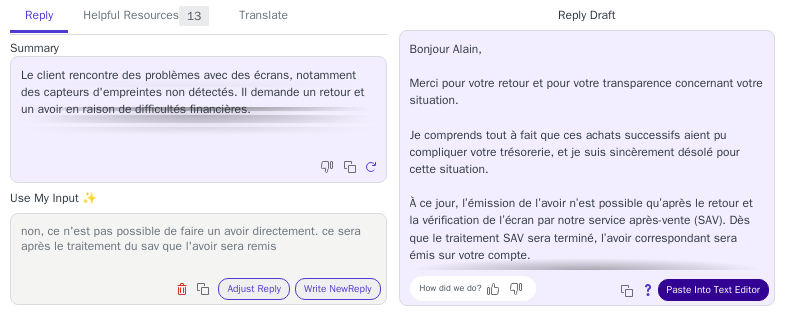 click on "Paste Into Text Editor" at bounding box center (713, 290) 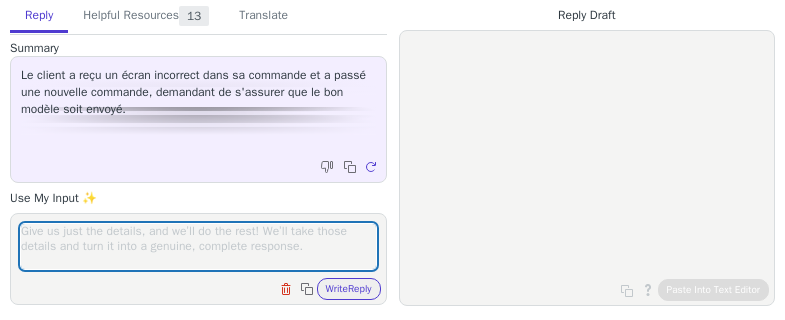 scroll, scrollTop: 0, scrollLeft: 0, axis: both 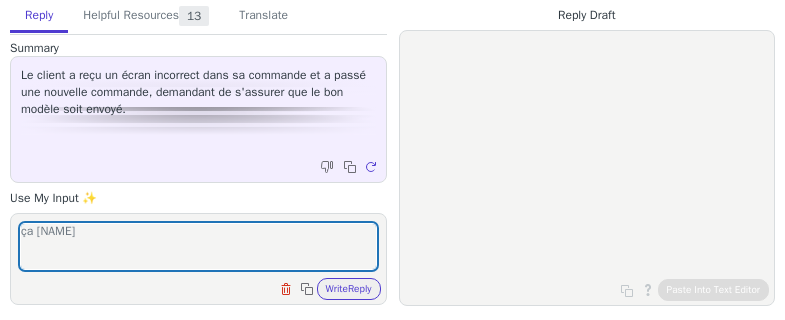 type on "ça [NAME]" 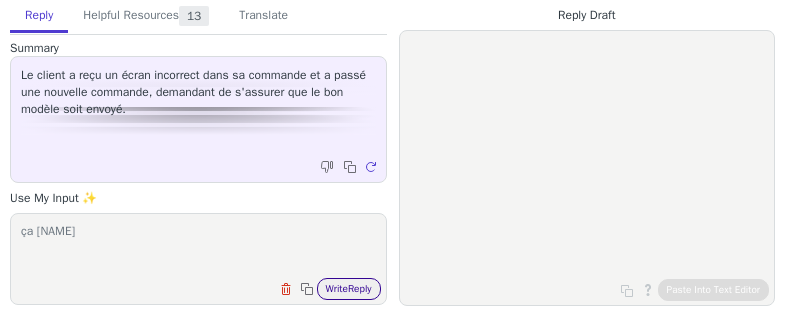 click on "Write  Reply" at bounding box center (349, 289) 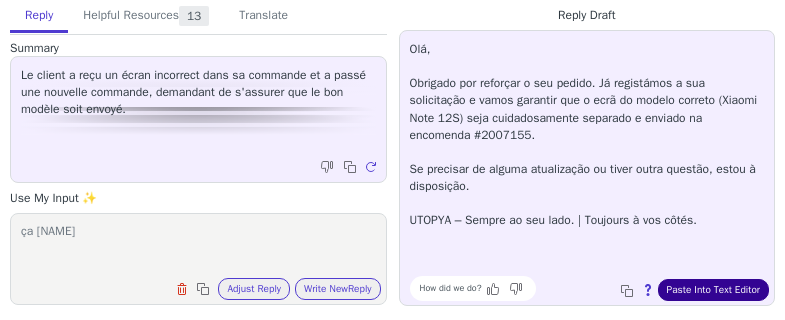 click on "Paste Into Text Editor" at bounding box center (713, 290) 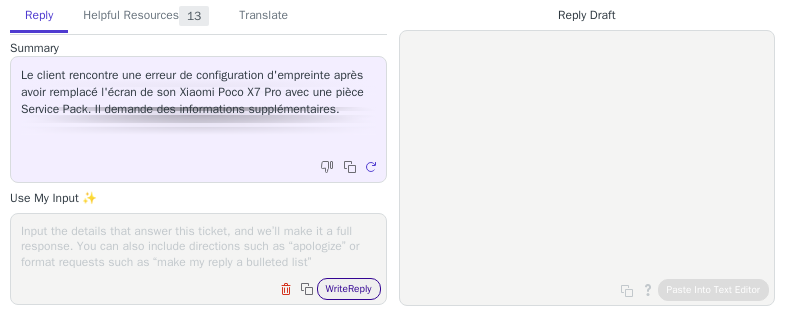 scroll, scrollTop: 0, scrollLeft: 0, axis: both 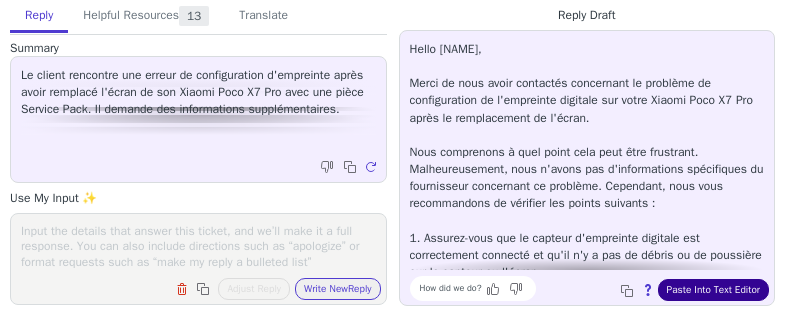 click on "Paste Into Text Editor" at bounding box center (713, 290) 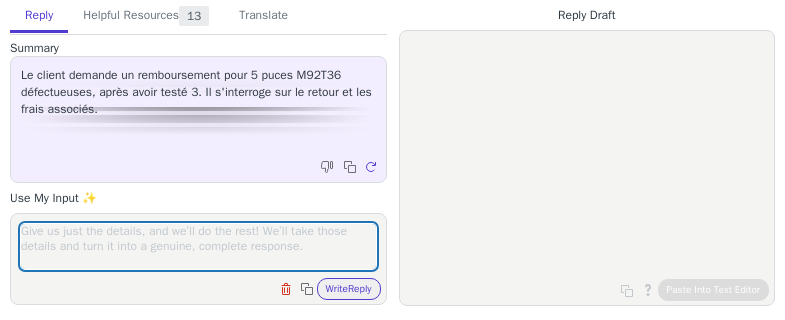 scroll, scrollTop: 0, scrollLeft: 0, axis: both 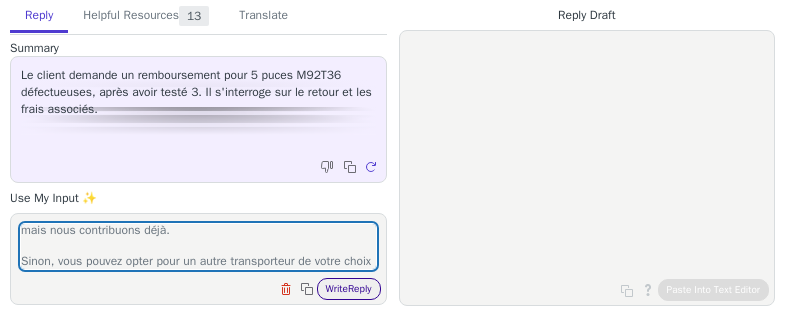 type on "Oui, les frais de retour sont à la charge du client, comme stipulé dans notre cgv quelque soit le motif du retour.
Vous pouvez opter pour le bon de retour proposé sur notre site après la finalisation du formaulaire. Ce n'st pas vraiment le prix mais nous contribuons déjà.
Sinon, vous pouvez opter pour un autre transporteur de votre choix" 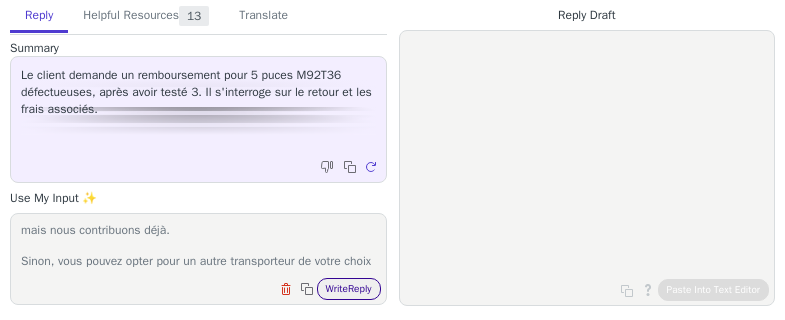 click on "Write  Reply" at bounding box center [349, 289] 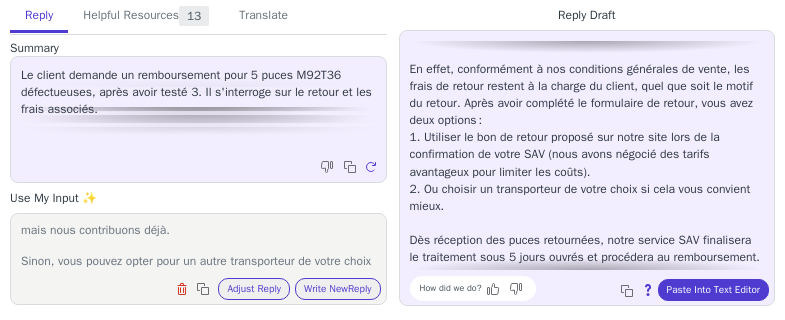 scroll, scrollTop: 148, scrollLeft: 0, axis: vertical 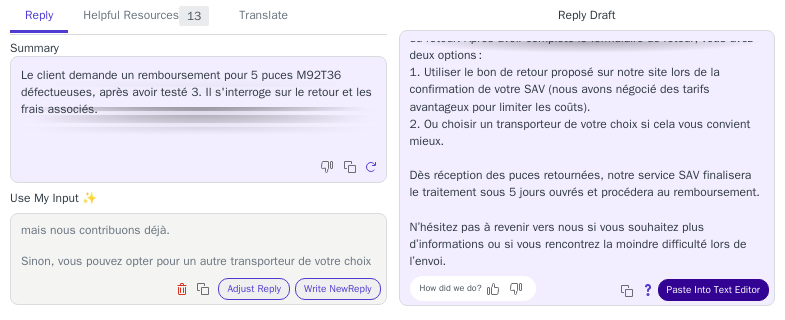click on "Paste Into Text Editor" at bounding box center (713, 290) 